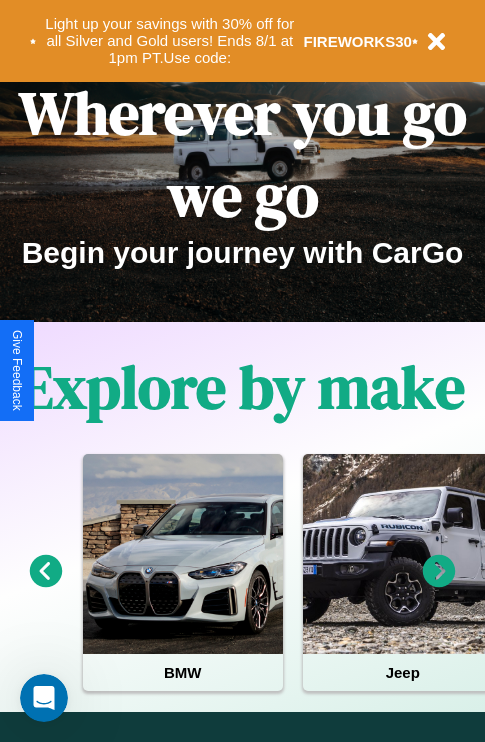 scroll, scrollTop: 0, scrollLeft: 0, axis: both 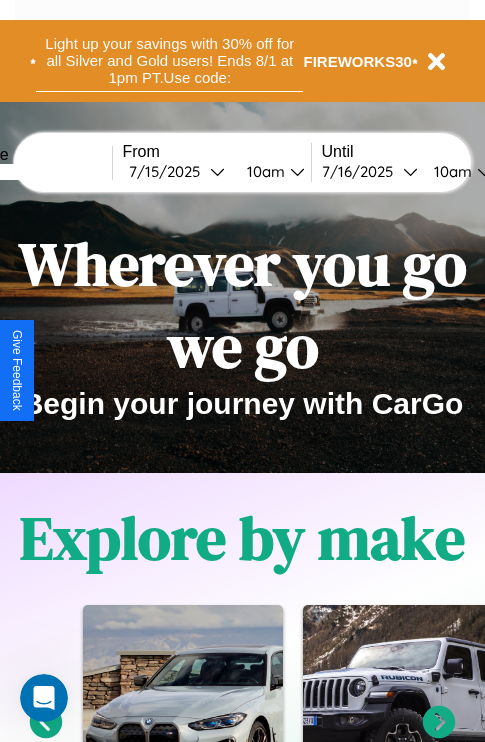 click on "Light up your savings with 30% off for all Silver and Gold users! Ends 8/1 at 1pm PT.  Use code:" at bounding box center (169, 61) 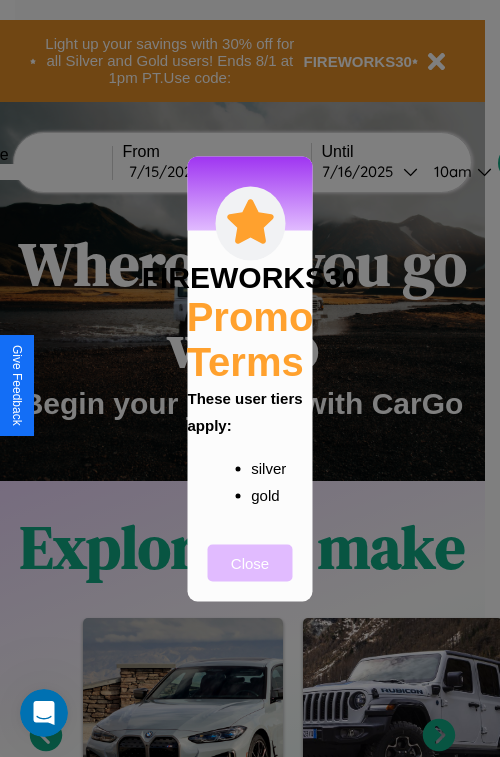 click on "Close" at bounding box center (250, 562) 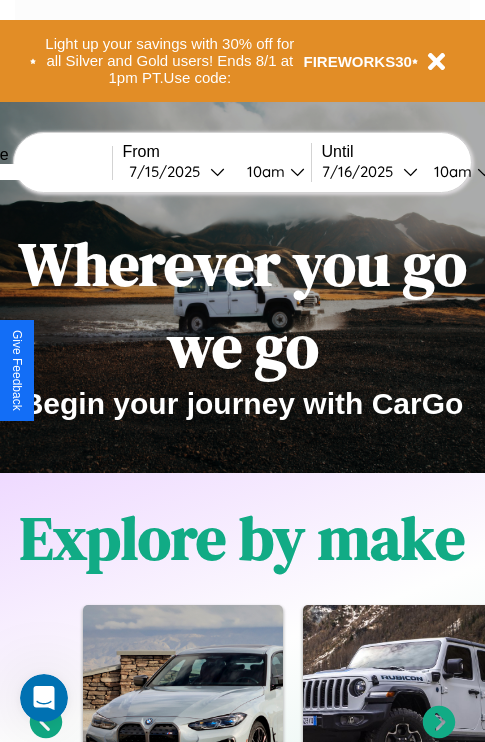 click at bounding box center (37, 172) 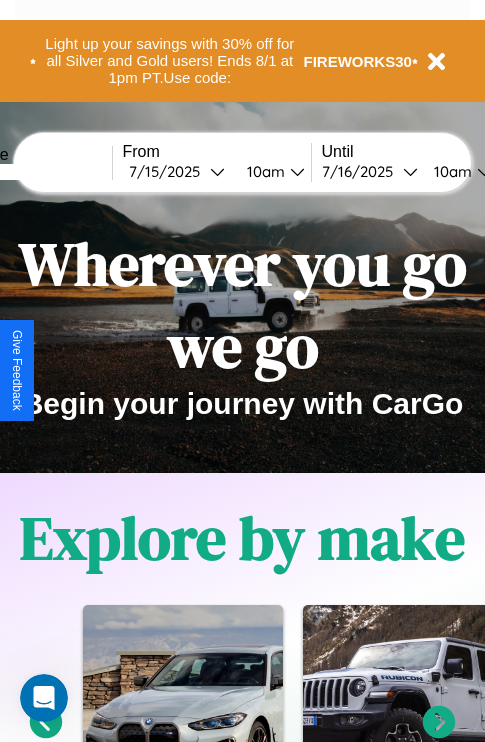 type on "******" 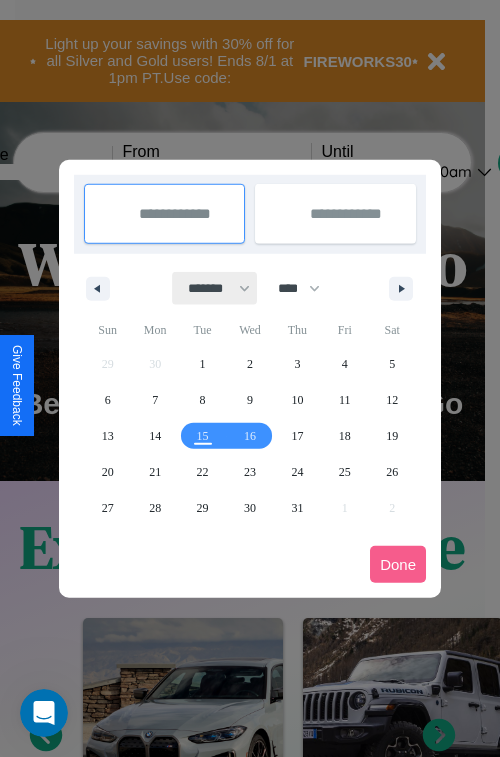 click on "******* ******** ***** ***** *** **** **** ****** ********* ******* ******** ********" at bounding box center [215, 288] 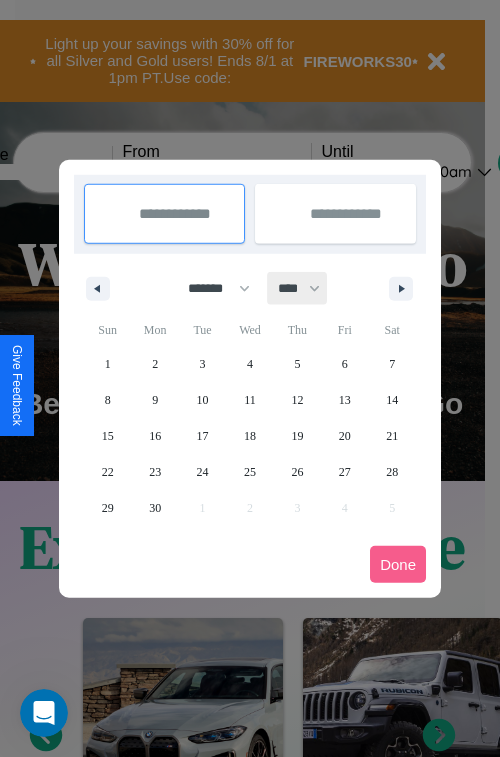 click on "**** **** **** **** **** **** **** **** **** **** **** **** **** **** **** **** **** **** **** **** **** **** **** **** **** **** **** **** **** **** **** **** **** **** **** **** **** **** **** **** **** **** **** **** **** **** **** **** **** **** **** **** **** **** **** **** **** **** **** **** **** **** **** **** **** **** **** **** **** **** **** **** **** **** **** **** **** **** **** **** **** **** **** **** **** **** **** **** **** **** **** **** **** **** **** **** **** **** **** **** **** **** **** **** **** **** **** **** **** **** **** **** **** **** **** **** **** **** **** **** ****" at bounding box center (298, 288) 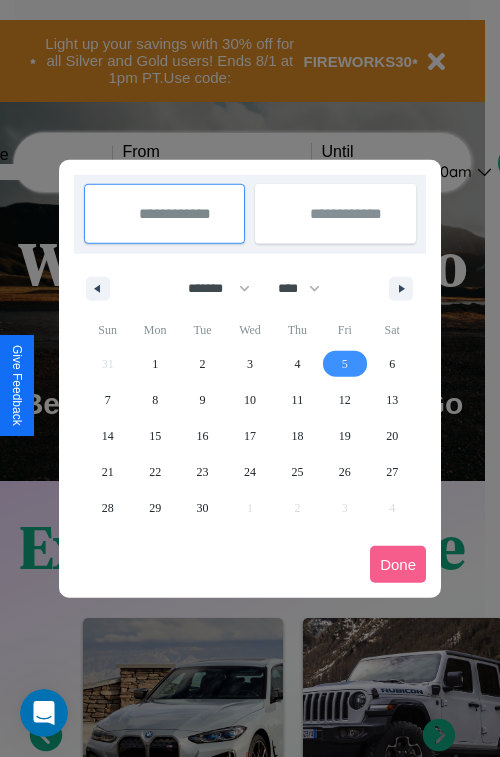 click on "5" at bounding box center (345, 364) 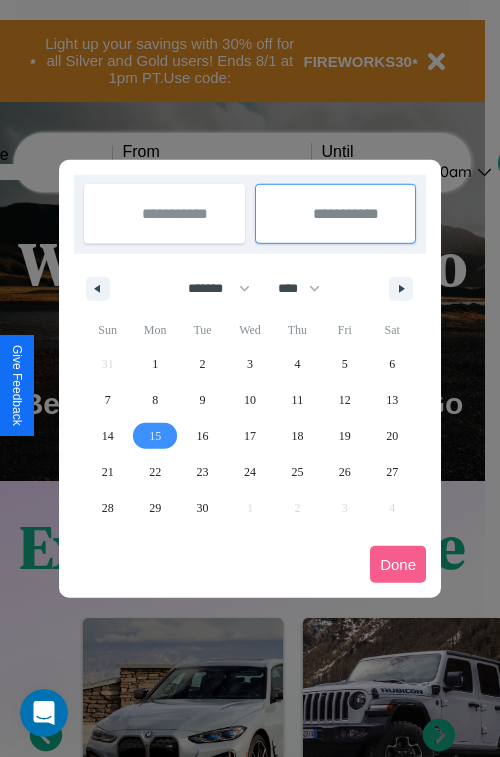 click on "15" at bounding box center [155, 436] 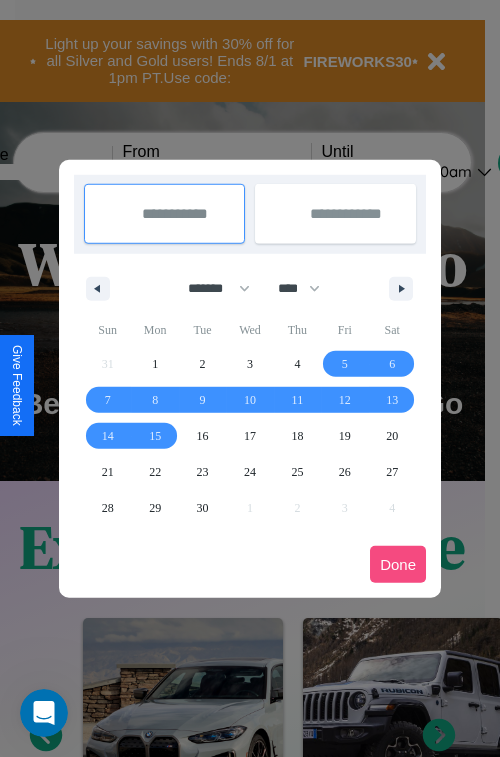 click on "Done" at bounding box center [398, 564] 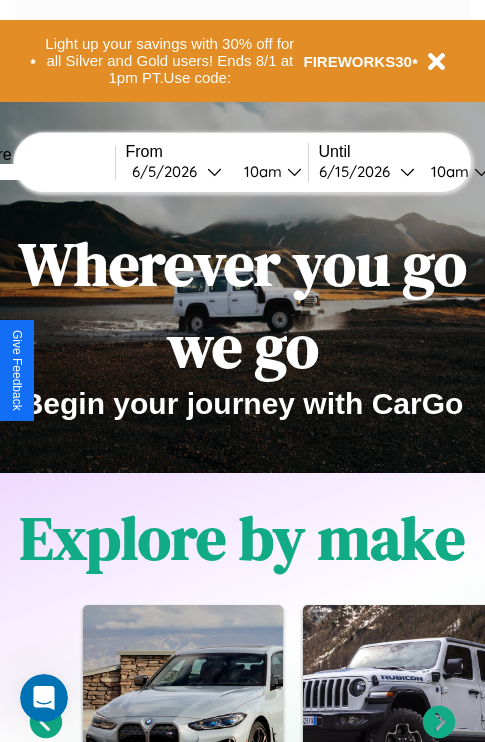 scroll, scrollTop: 0, scrollLeft: 71, axis: horizontal 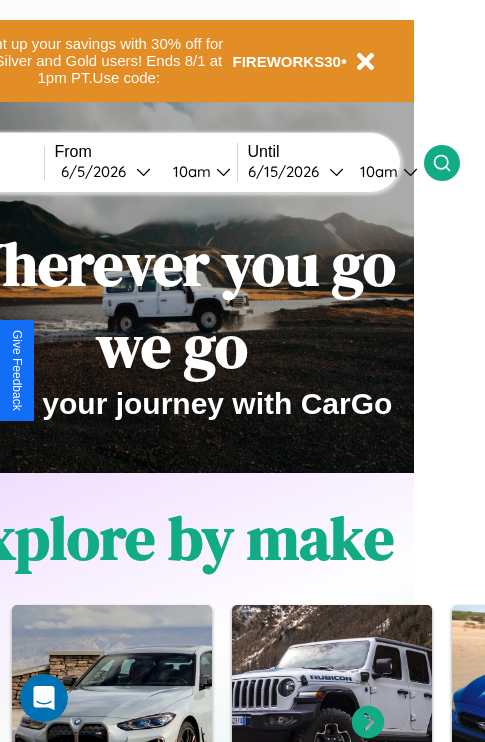 click 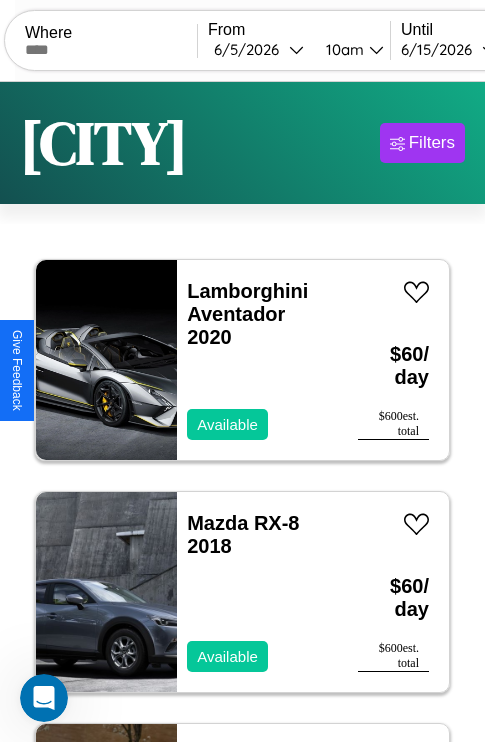scroll, scrollTop: 95, scrollLeft: 0, axis: vertical 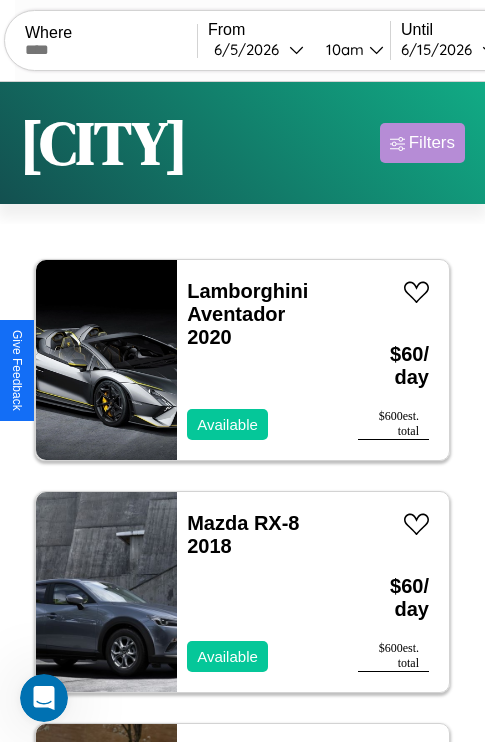 click on "Filters" at bounding box center [432, 143] 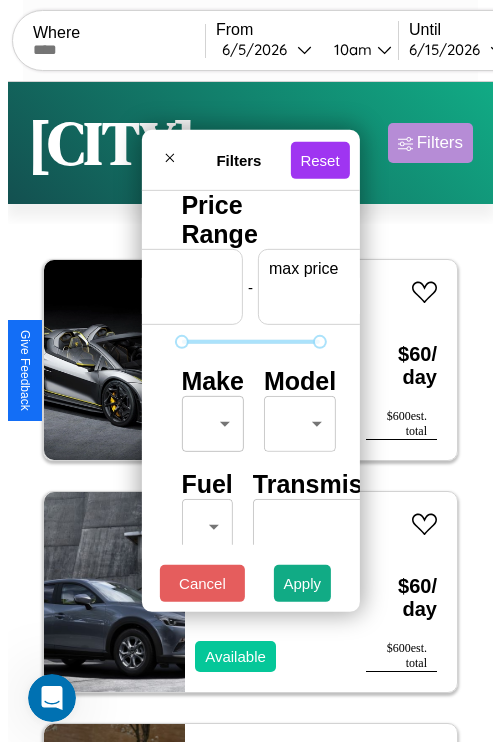 scroll, scrollTop: 0, scrollLeft: 124, axis: horizontal 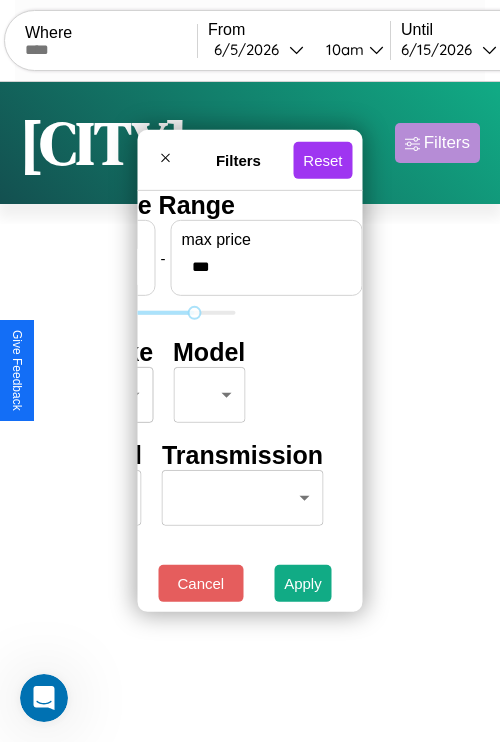 type on "***" 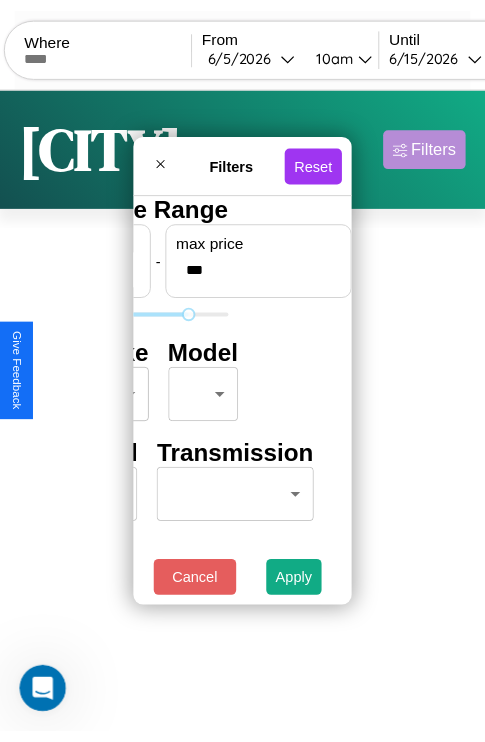 scroll, scrollTop: 0, scrollLeft: 0, axis: both 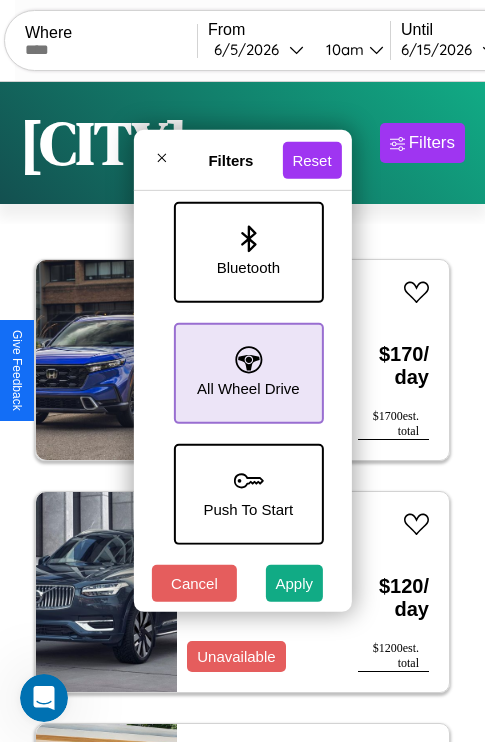 type on "**" 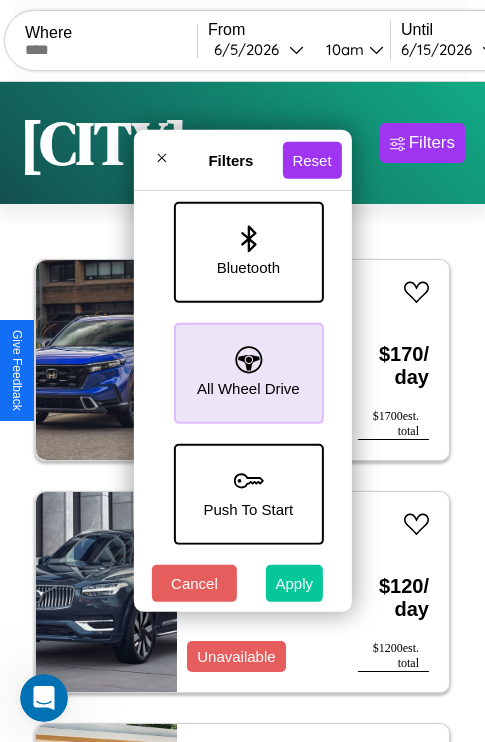 click on "Apply" at bounding box center [295, 583] 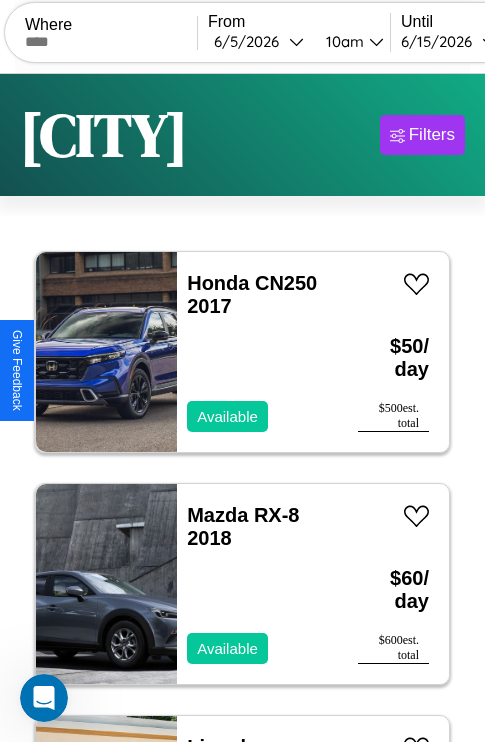 scroll, scrollTop: 95, scrollLeft: 0, axis: vertical 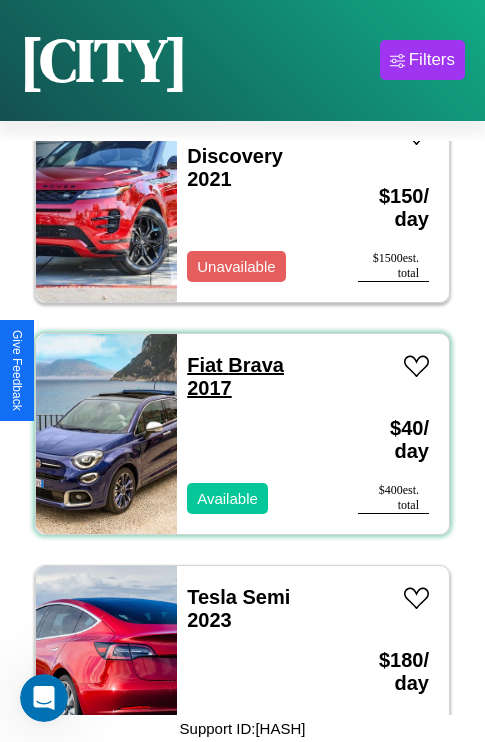 click on "Fiat   Brava   2017" at bounding box center (235, 376) 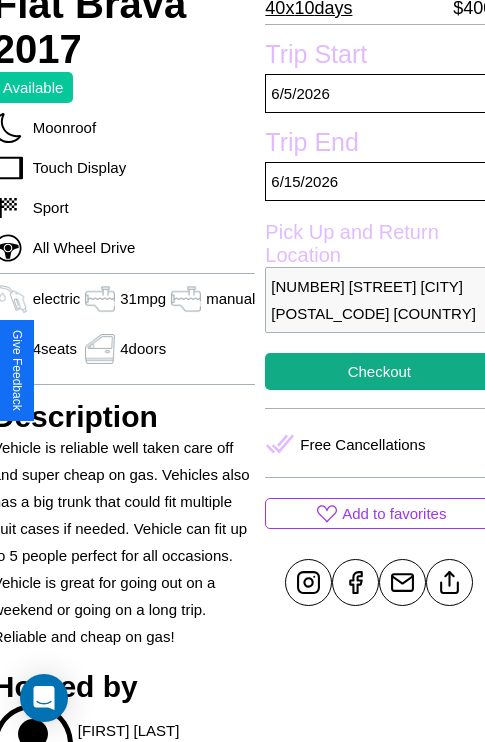 scroll, scrollTop: 499, scrollLeft: 80, axis: both 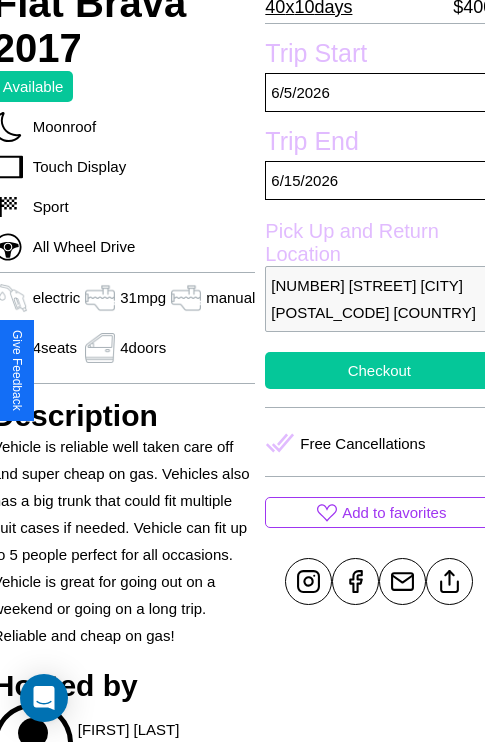 click on "Checkout" at bounding box center [379, 370] 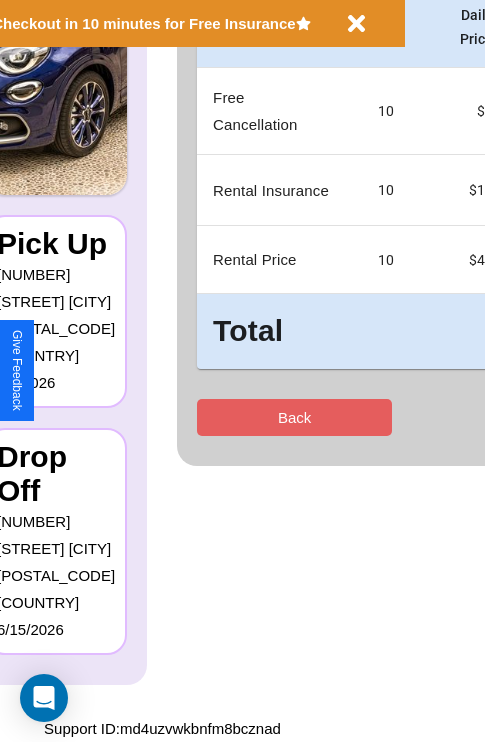 scroll, scrollTop: 0, scrollLeft: 0, axis: both 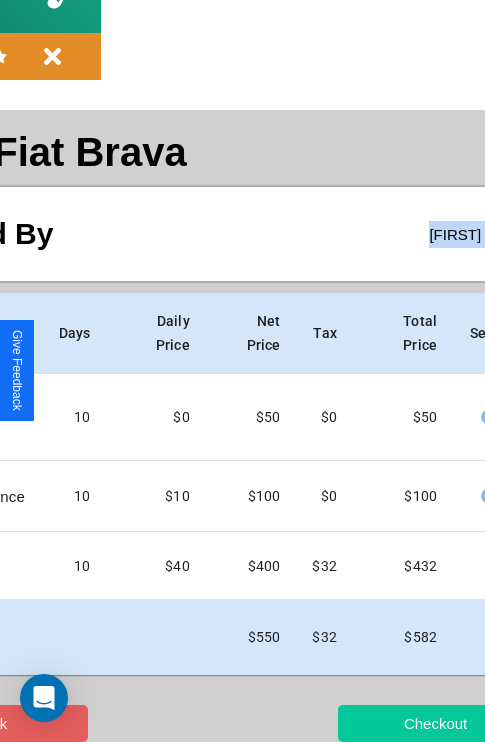 click on "Checkout" at bounding box center [435, 723] 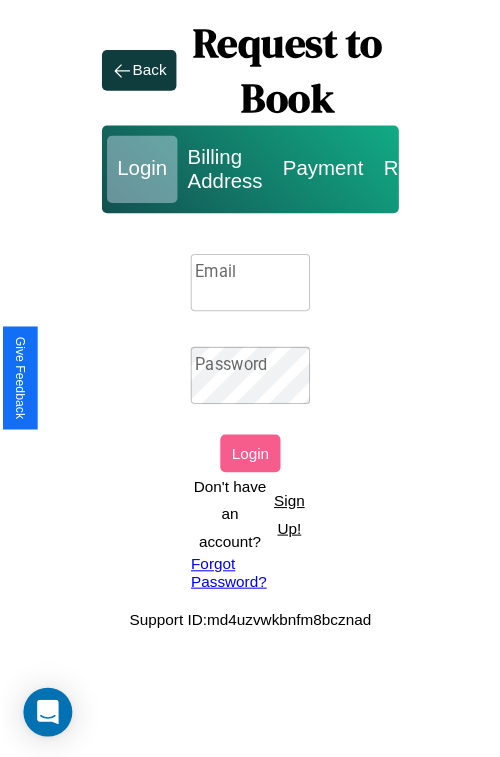 scroll, scrollTop: 0, scrollLeft: 0, axis: both 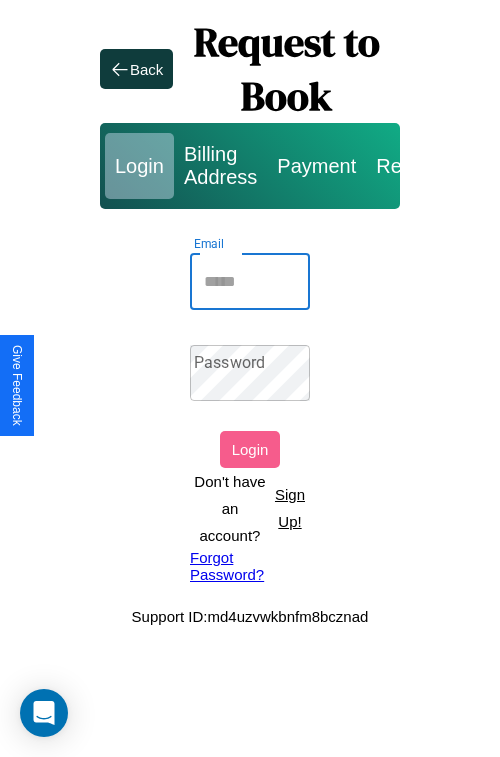 click on "Email" at bounding box center [250, 282] 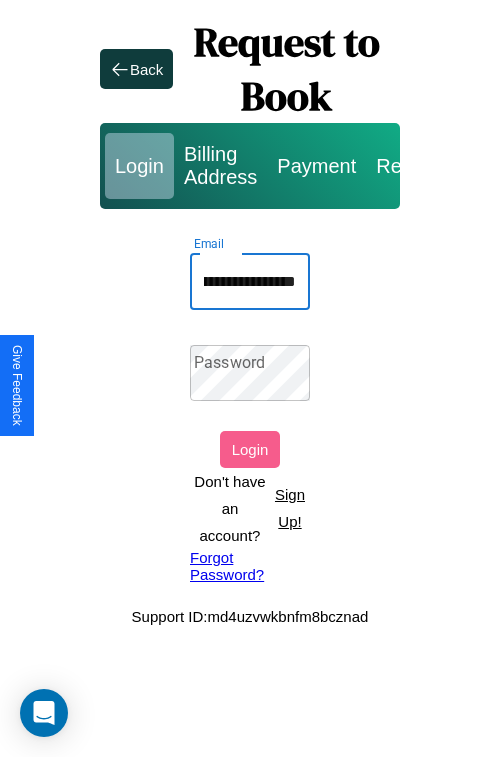 scroll, scrollTop: 0, scrollLeft: 115, axis: horizontal 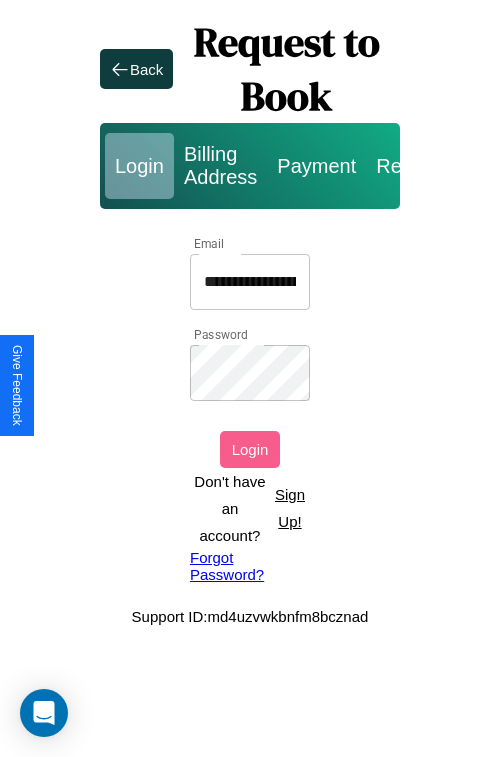 click on "Login" at bounding box center (250, 449) 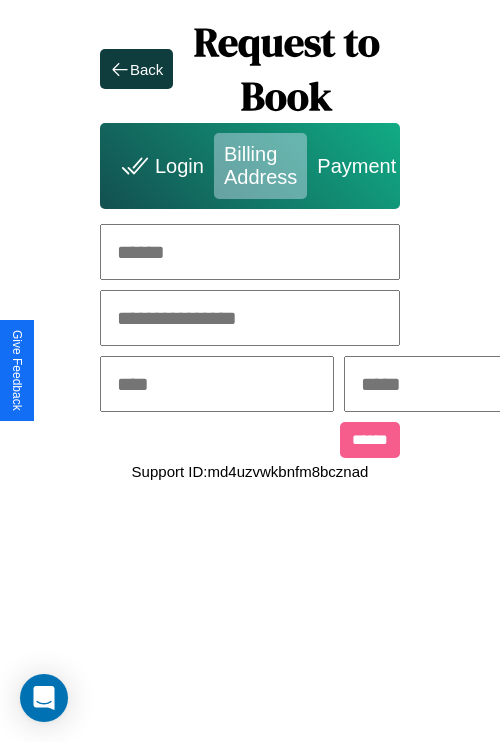 click at bounding box center [250, 252] 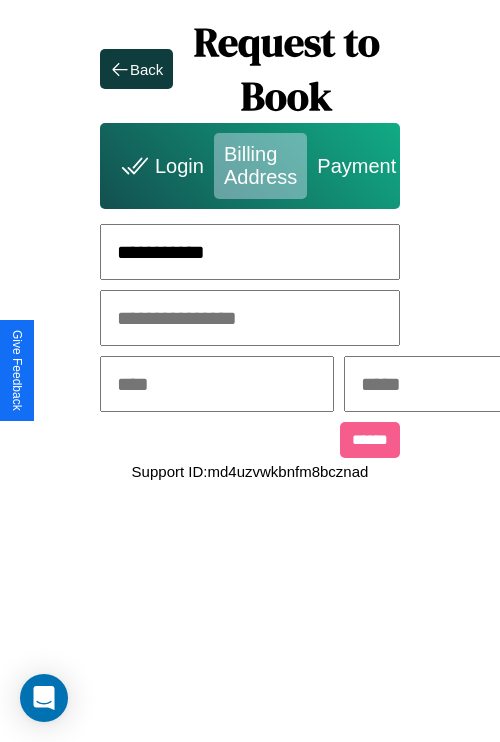 type on "**********" 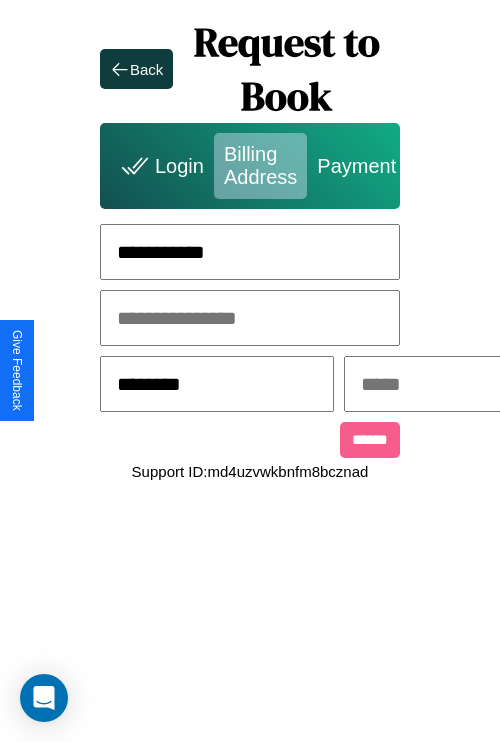 type on "********" 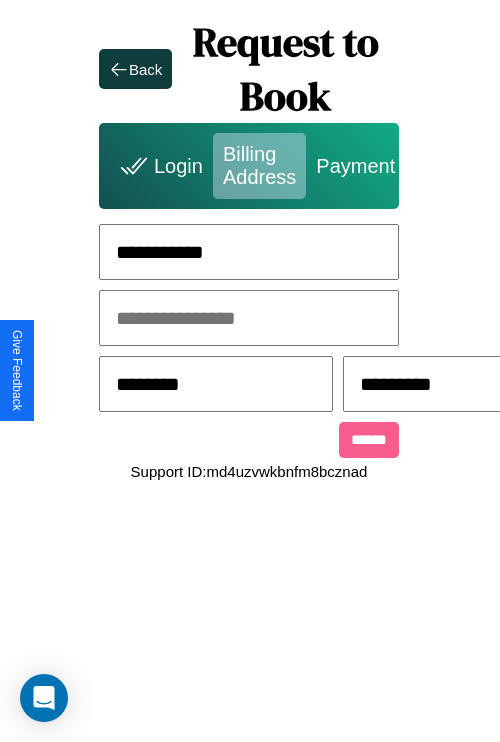 scroll, scrollTop: 0, scrollLeft: 517, axis: horizontal 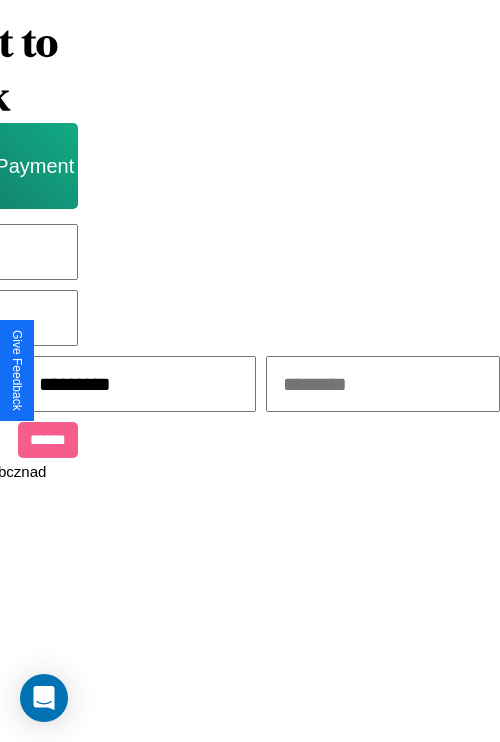 type on "*********" 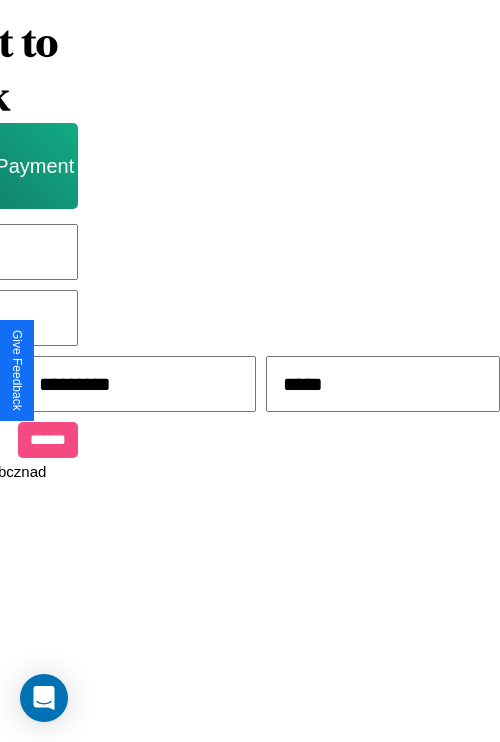 type on "*****" 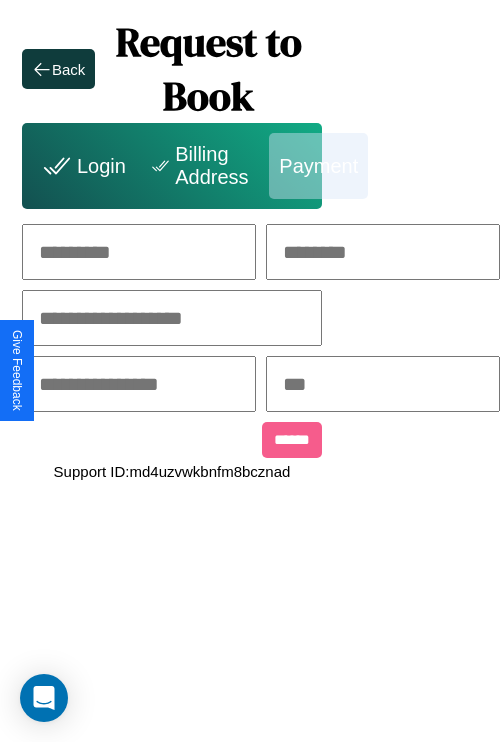 click at bounding box center (139, 252) 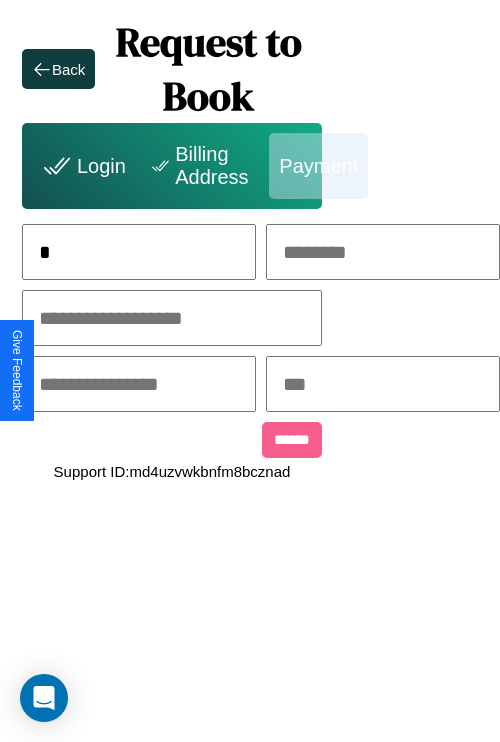 scroll, scrollTop: 0, scrollLeft: 130, axis: horizontal 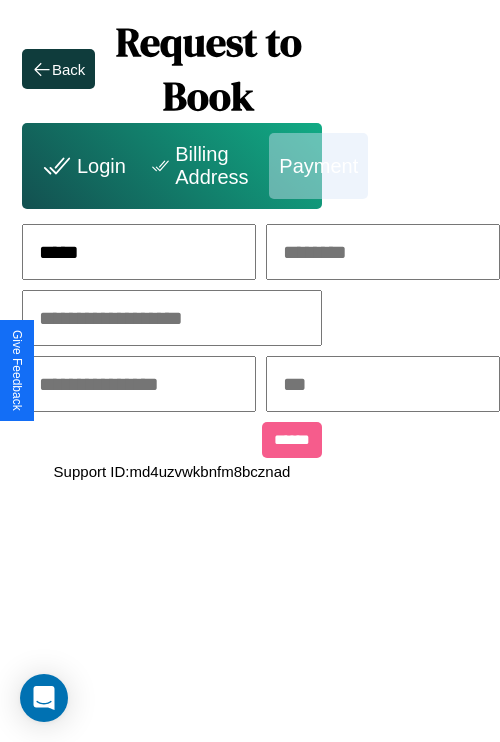 type on "*****" 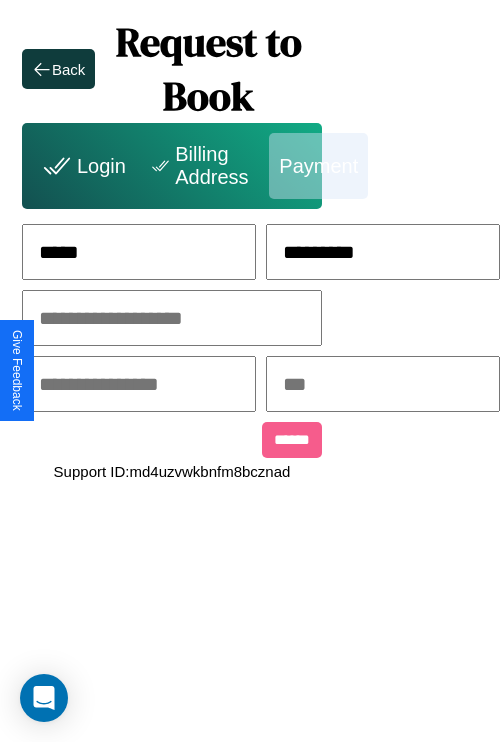 type on "*********" 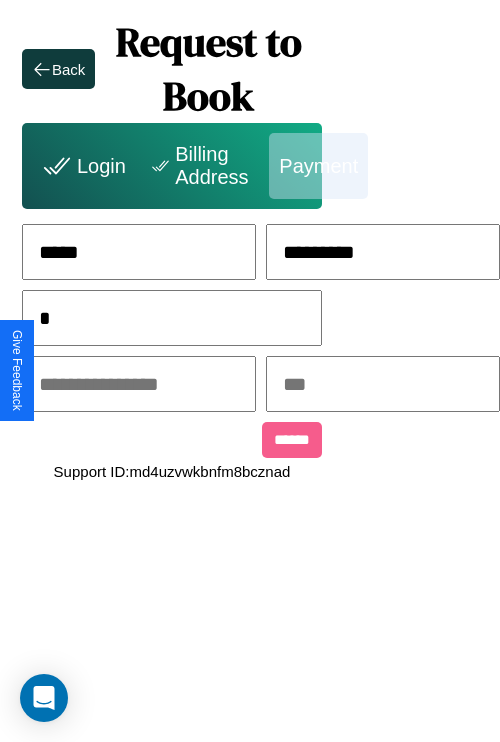 scroll, scrollTop: 0, scrollLeft: 128, axis: horizontal 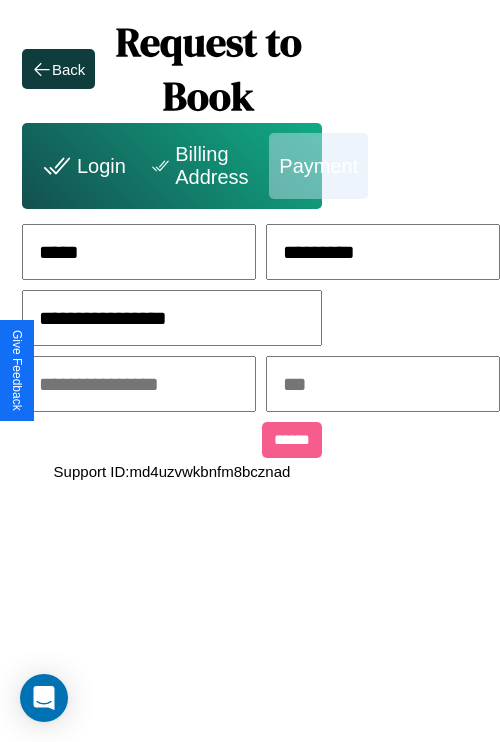 type on "**********" 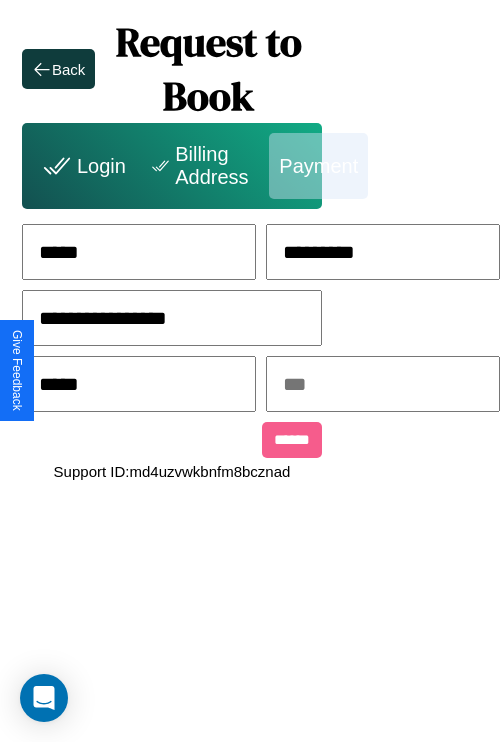 type on "*****" 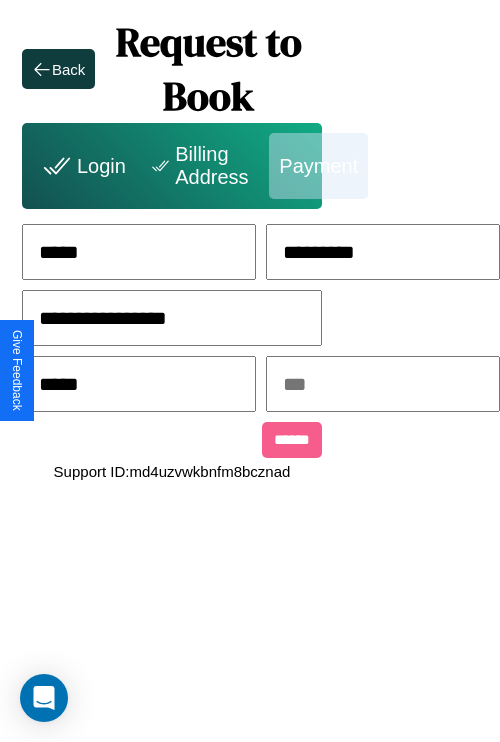 click at bounding box center [383, 384] 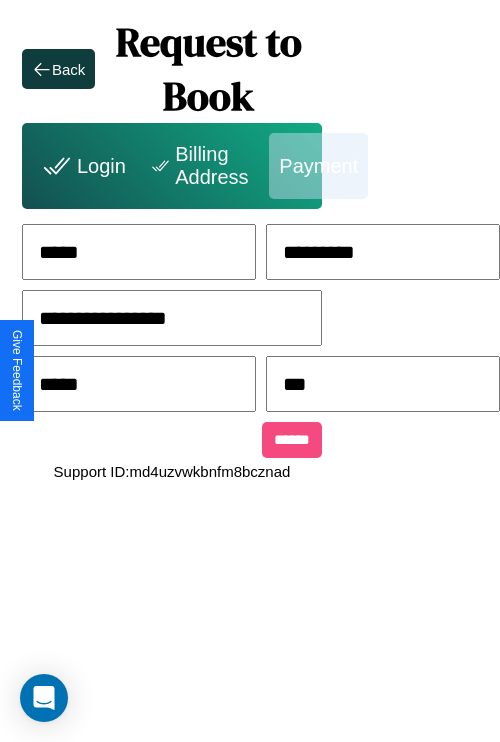 type on "***" 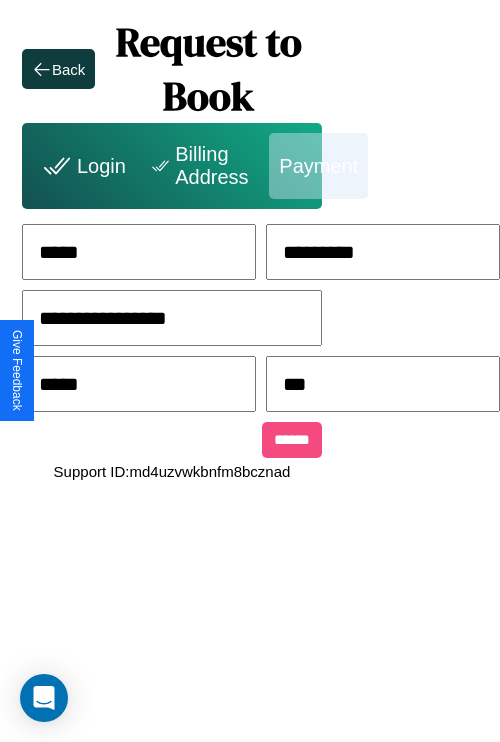 click on "******" at bounding box center (292, 440) 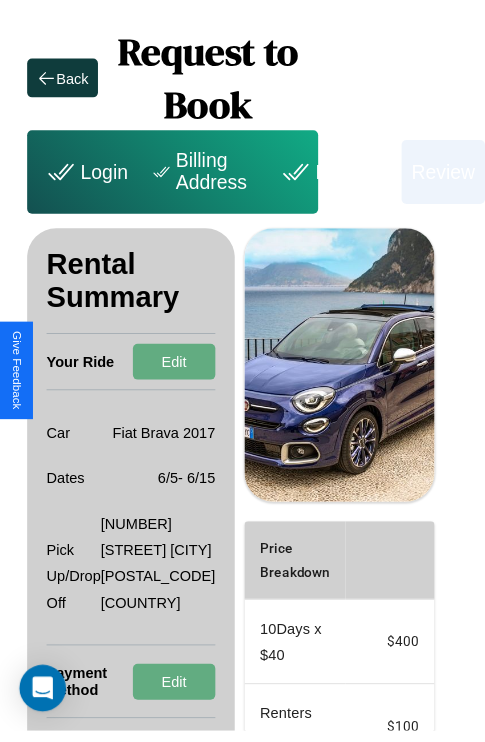 scroll, scrollTop: 0, scrollLeft: 72, axis: horizontal 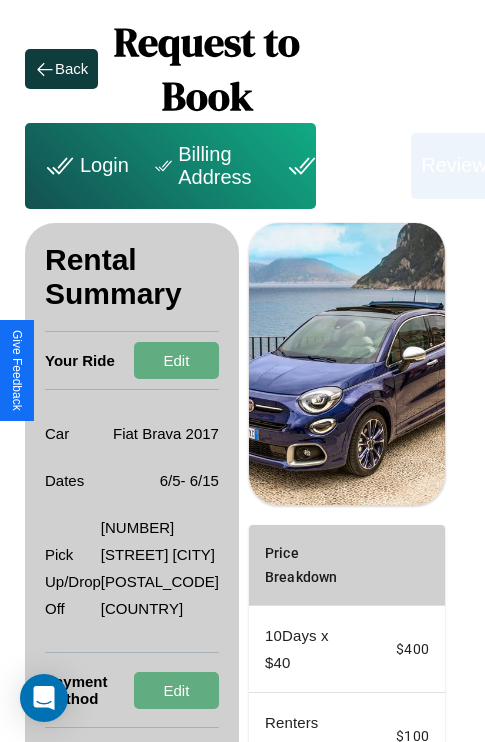 click on "Payment" at bounding box center [341, 166] 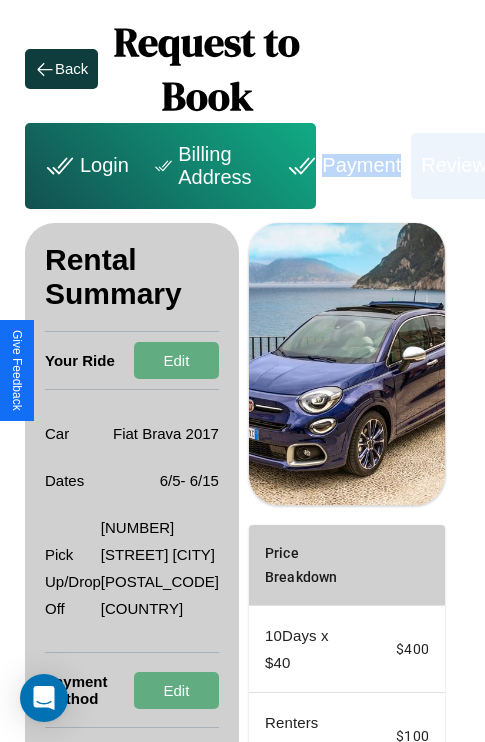click on "Payment" at bounding box center [341, 166] 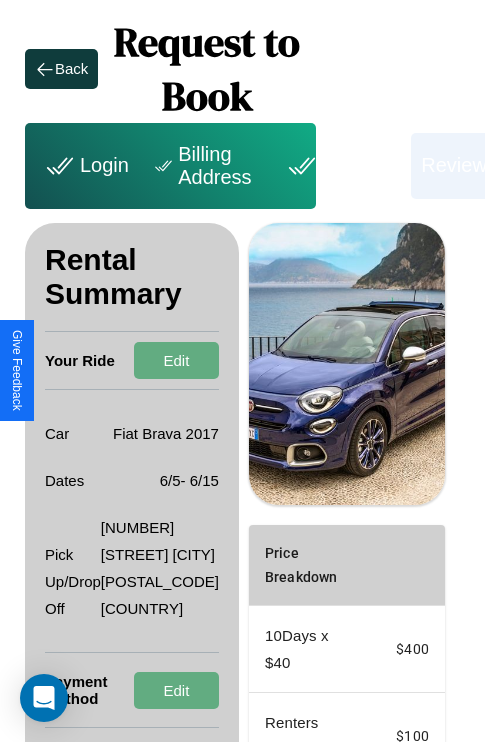 click on "Payment" at bounding box center [341, 166] 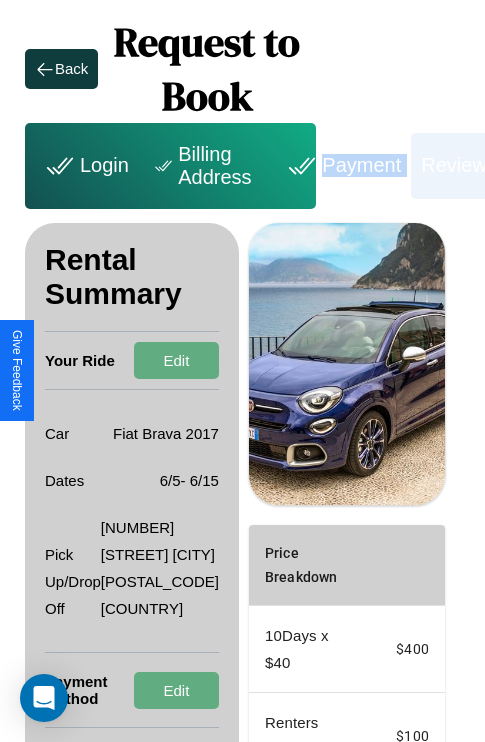 click on "Payment" at bounding box center [341, 166] 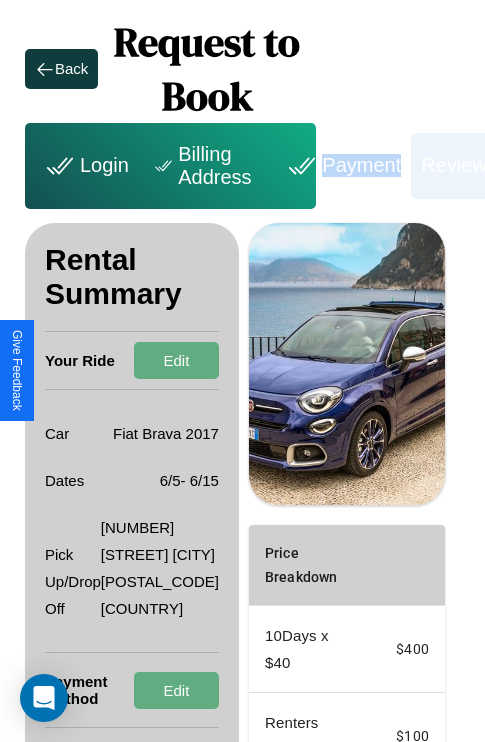 click on "Payment" at bounding box center (341, 166) 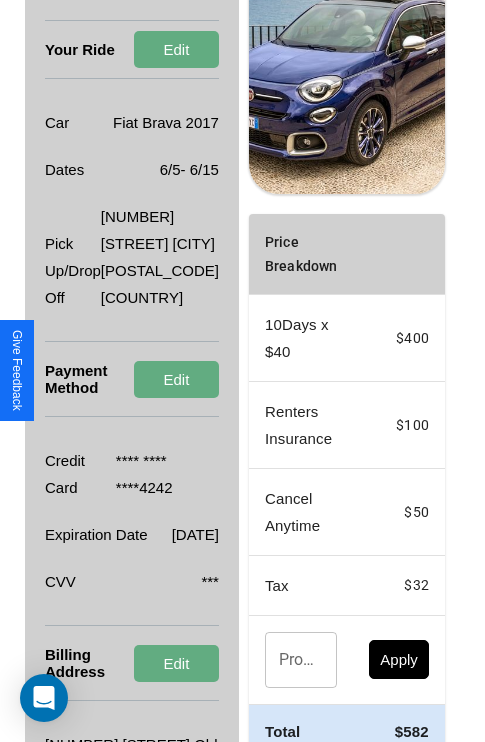 scroll, scrollTop: 455, scrollLeft: 72, axis: both 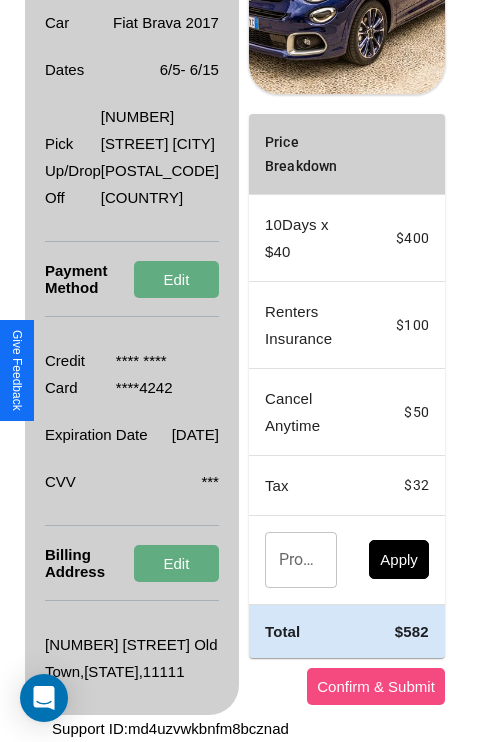 click on "Confirm & Submit" at bounding box center (376, 686) 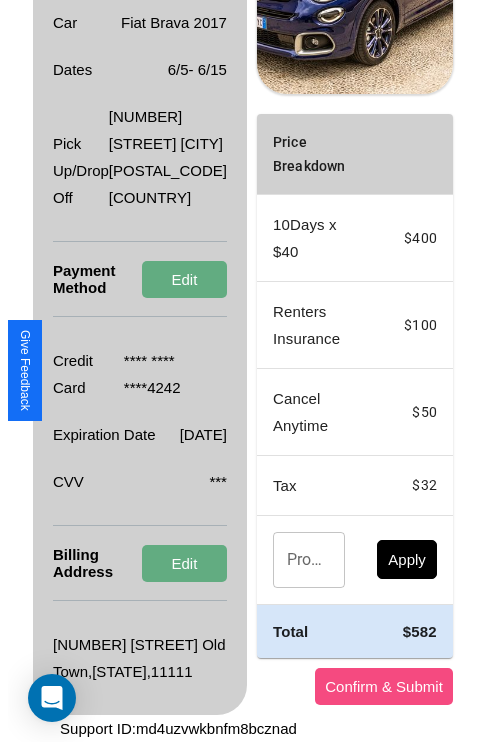 scroll, scrollTop: 0, scrollLeft: 72, axis: horizontal 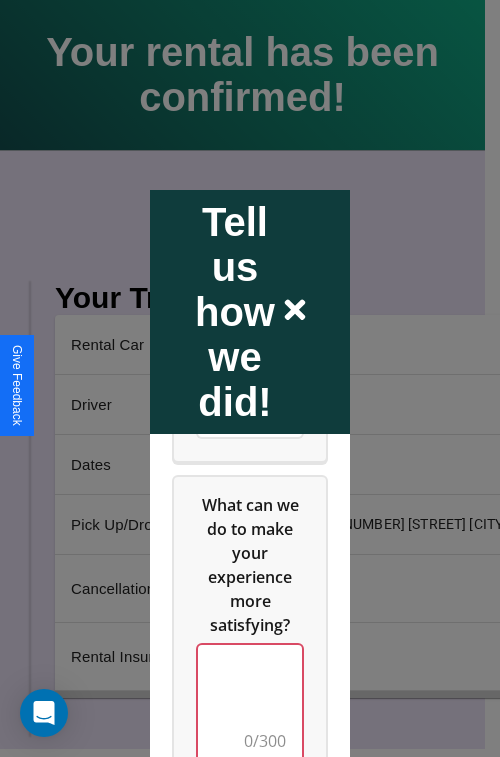 click at bounding box center [250, 704] 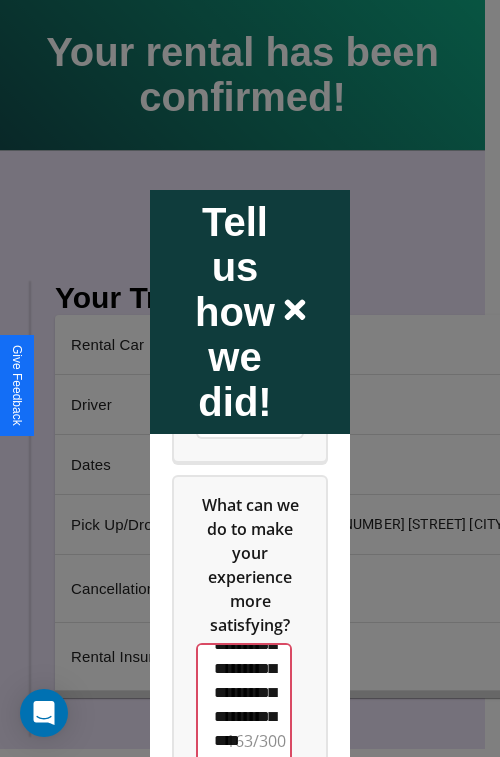 scroll, scrollTop: 708, scrollLeft: 0, axis: vertical 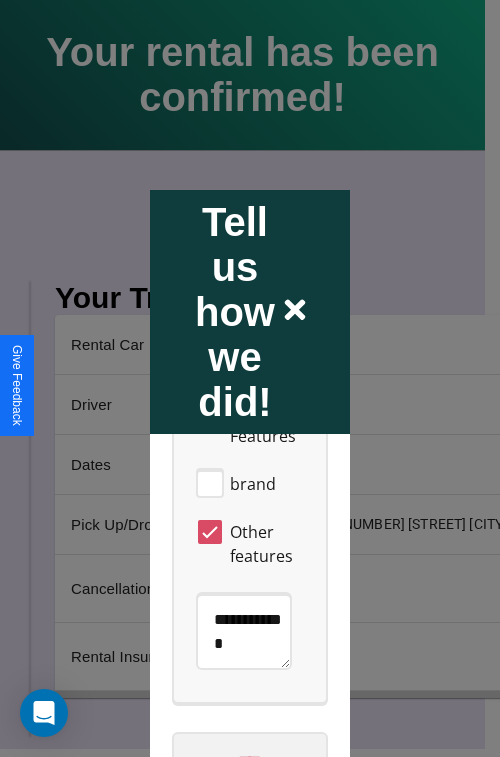 type on "**********" 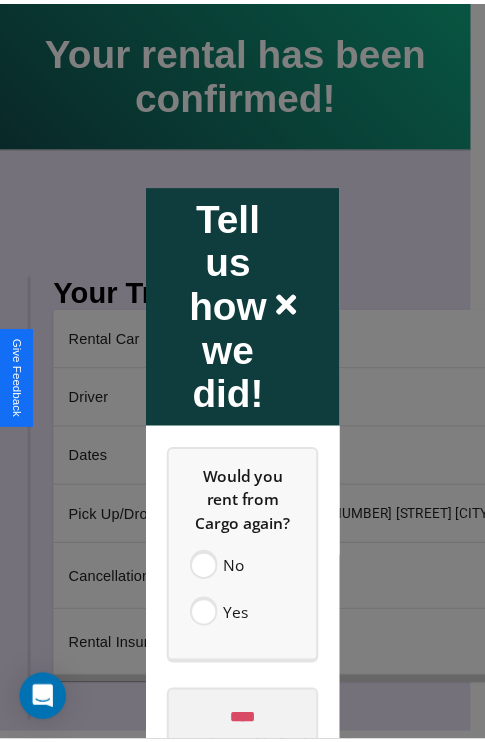 scroll, scrollTop: 0, scrollLeft: 0, axis: both 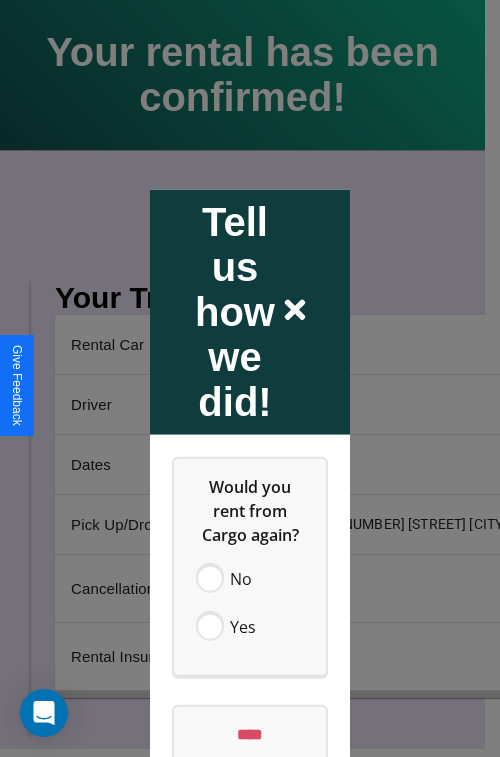 click at bounding box center [250, 378] 